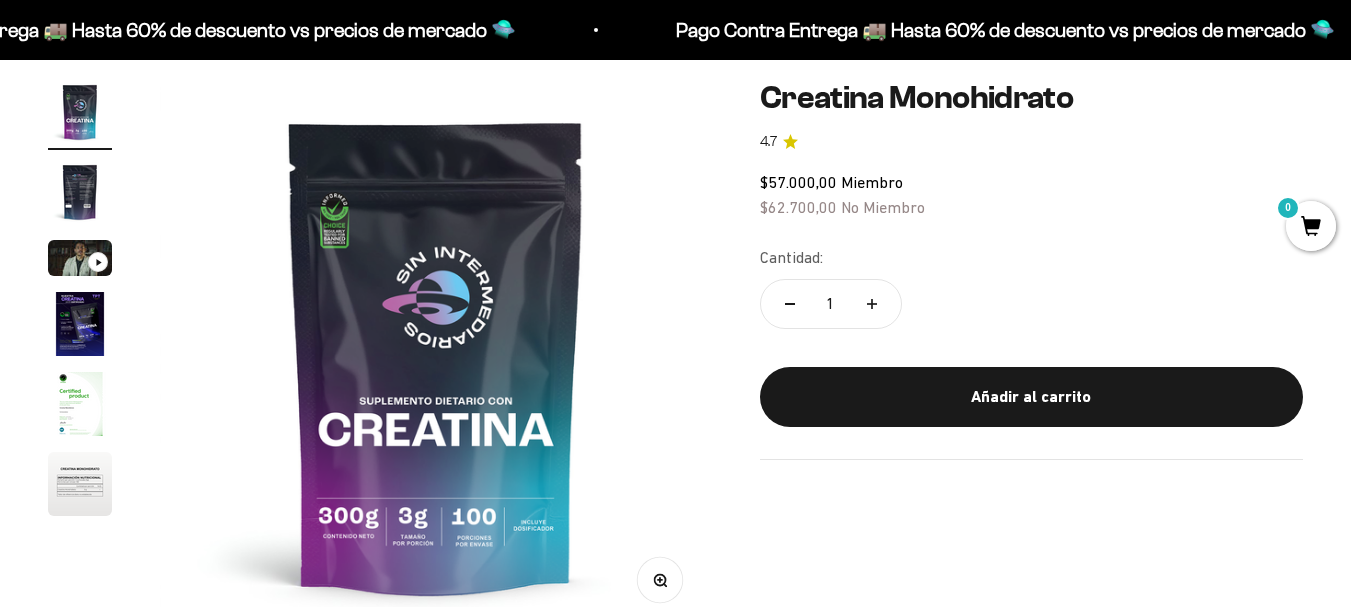 scroll, scrollTop: 200, scrollLeft: 0, axis: vertical 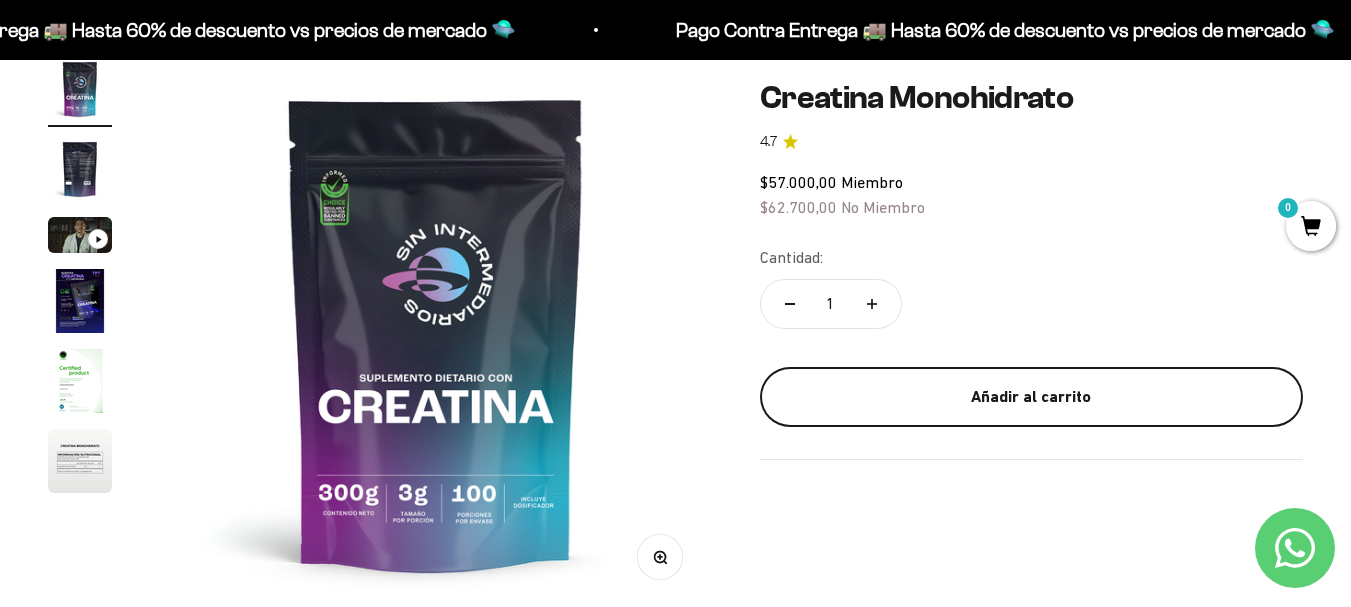 click on "Añadir al carrito" at bounding box center (1031, 397) 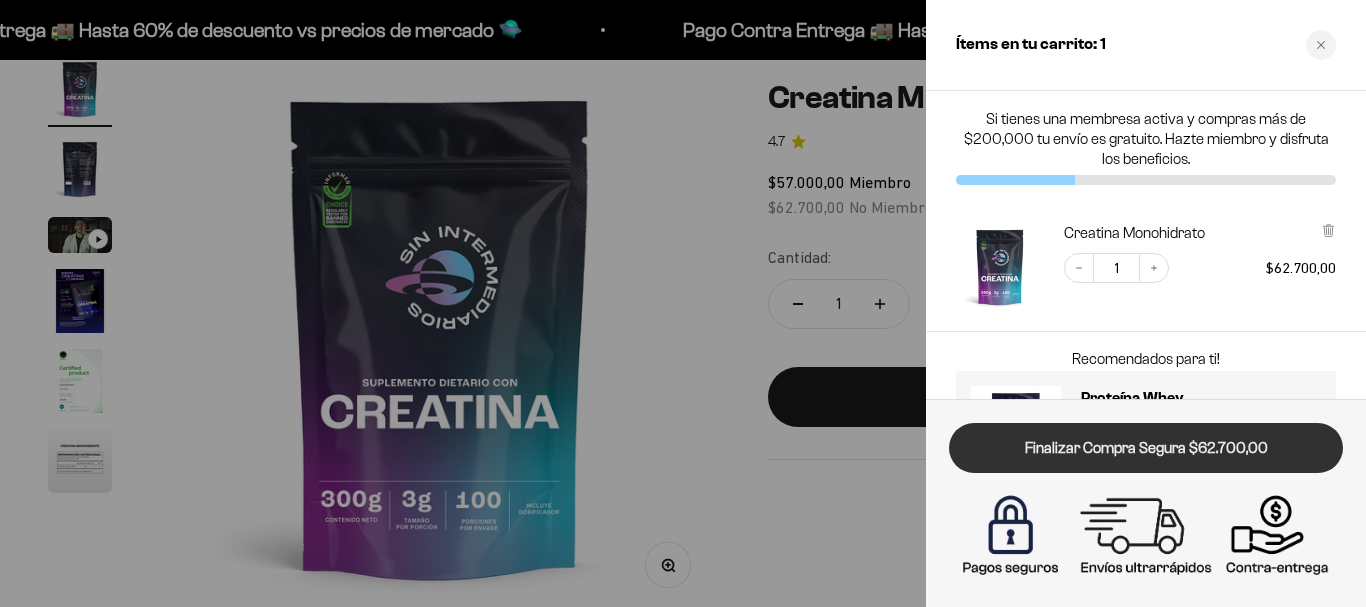 click on "Finalizar Compra Segura $62.700,00" at bounding box center (1146, 448) 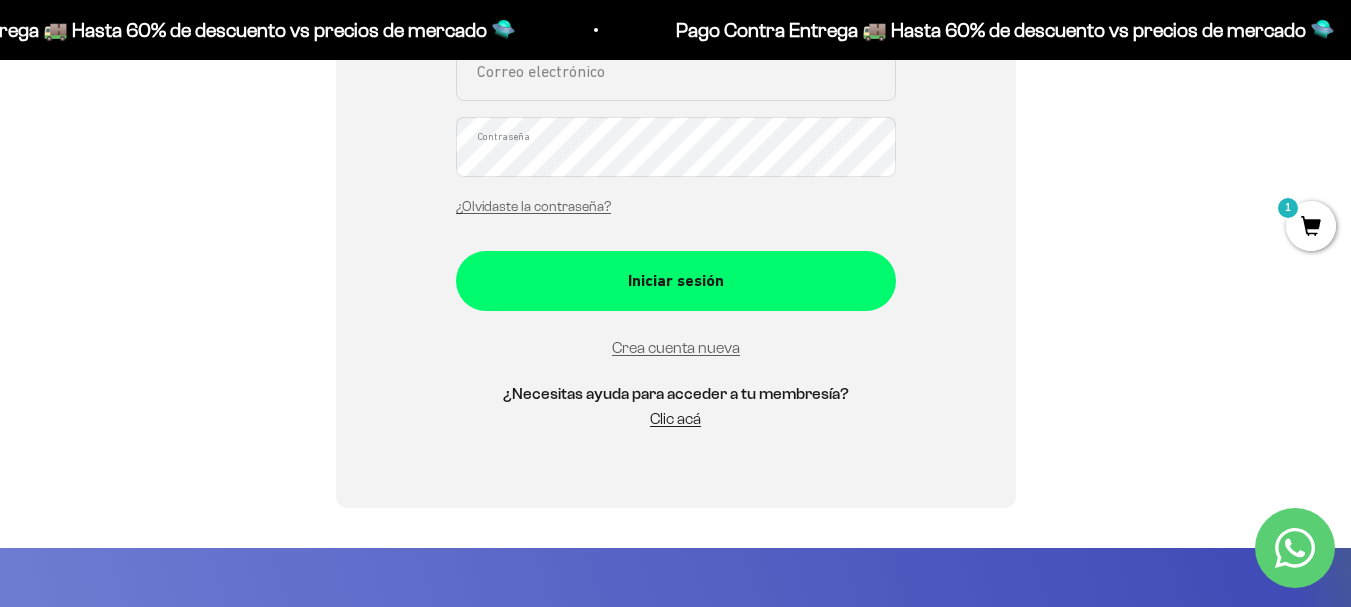 scroll, scrollTop: 200, scrollLeft: 0, axis: vertical 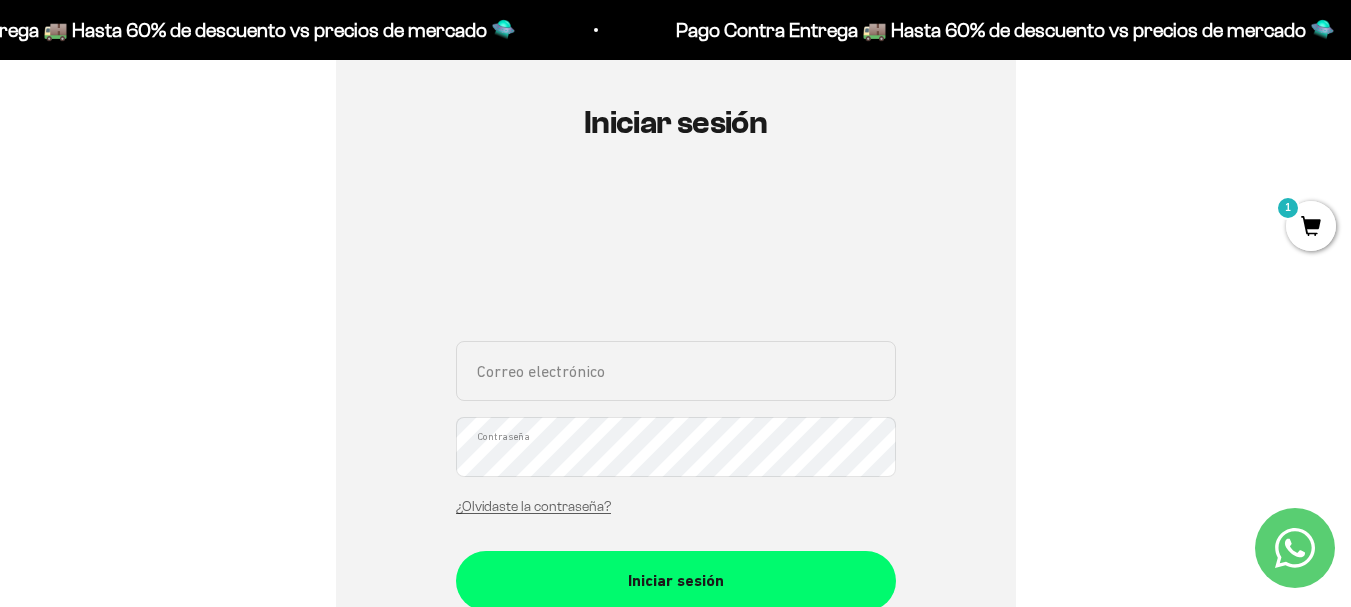 click on "Correo electrónico" at bounding box center [676, 371] 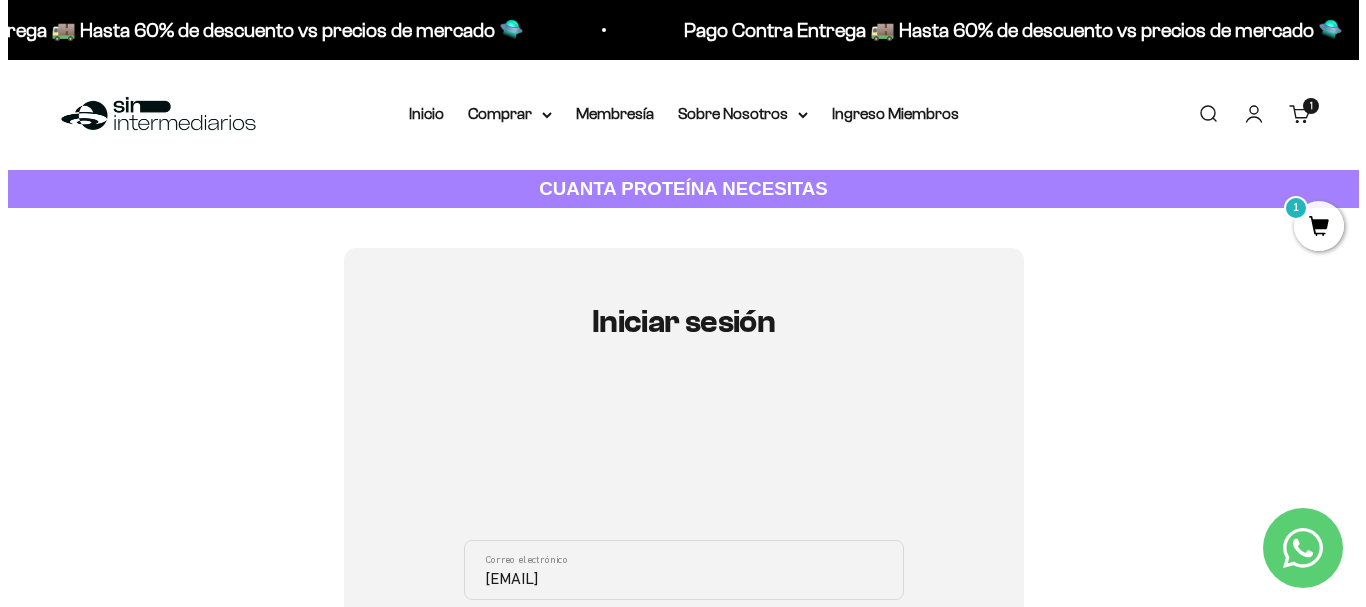 scroll, scrollTop: 0, scrollLeft: 0, axis: both 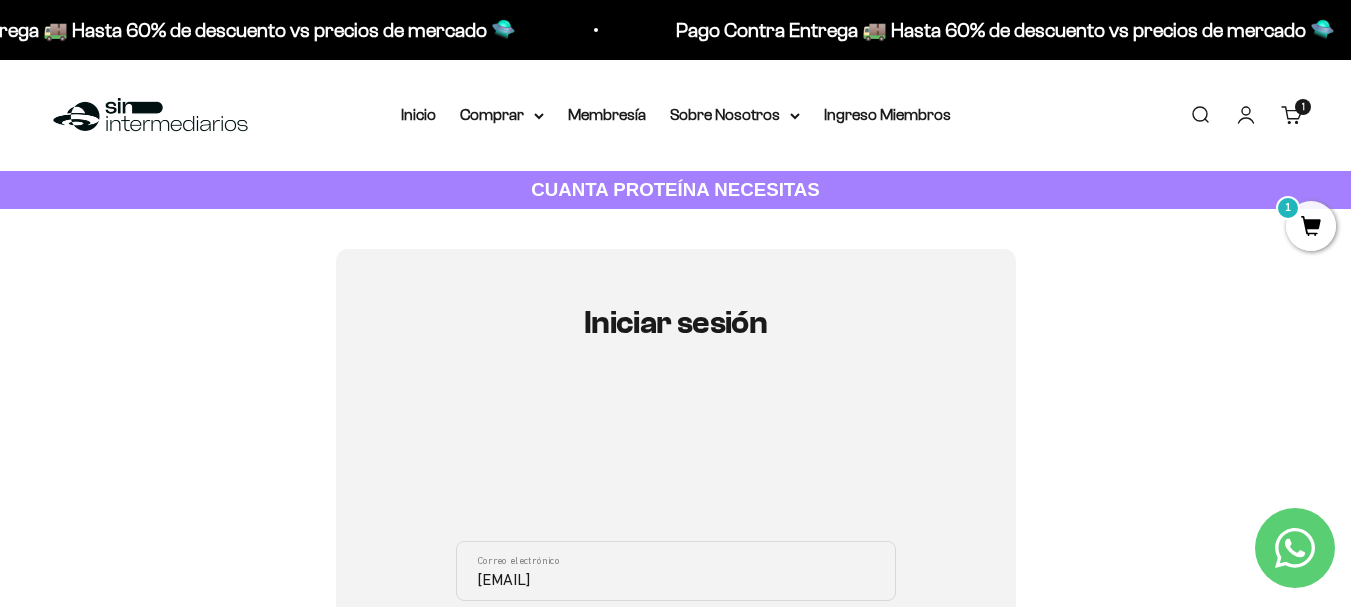 click on "Carrito
1 artículo
1" at bounding box center [1292, 115] 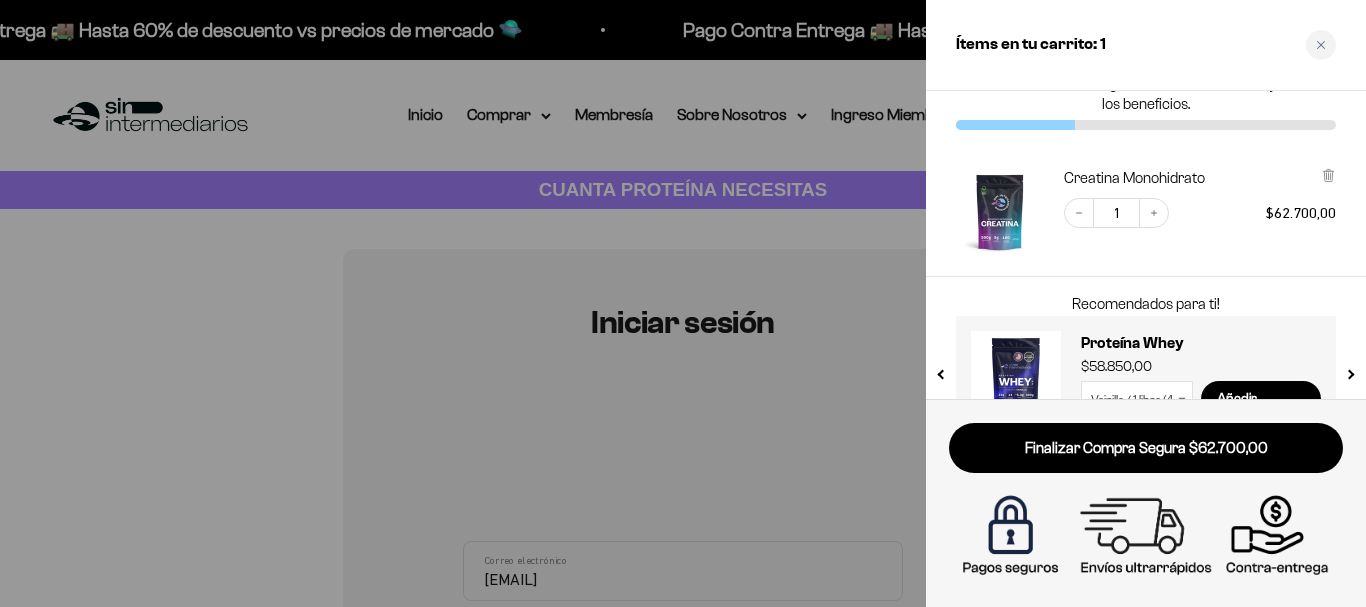scroll, scrollTop: 107, scrollLeft: 0, axis: vertical 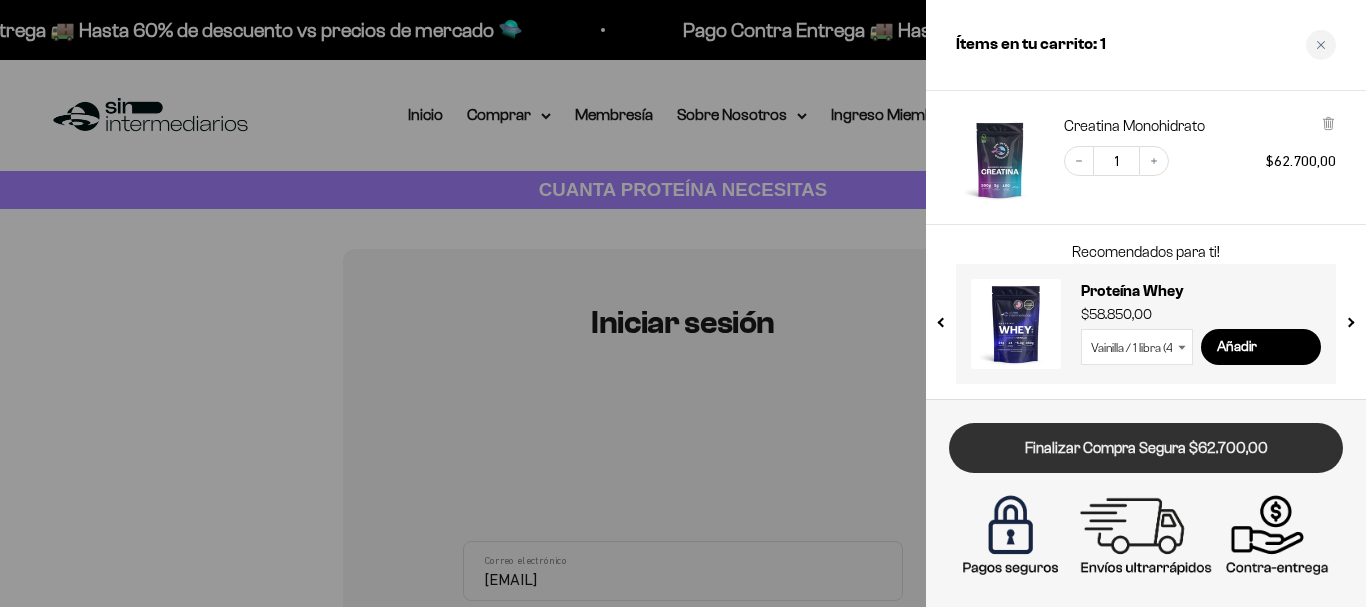 click on "Finalizar Compra Segura $62.700,00" at bounding box center (1146, 448) 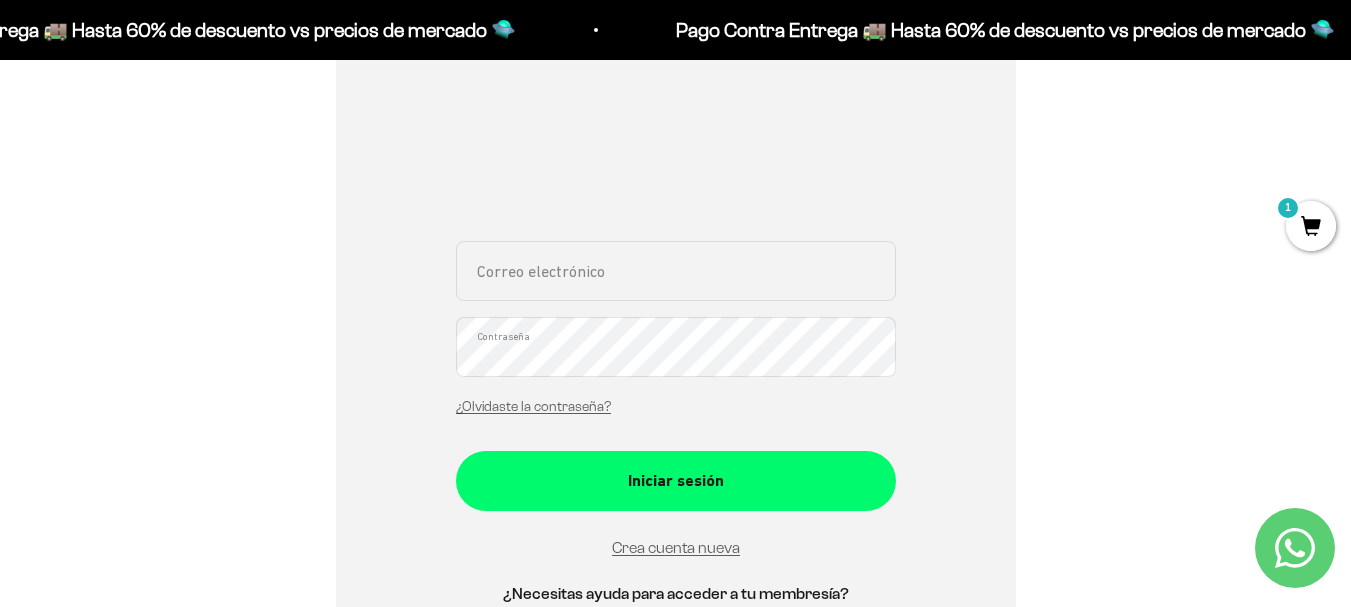 scroll, scrollTop: 200, scrollLeft: 0, axis: vertical 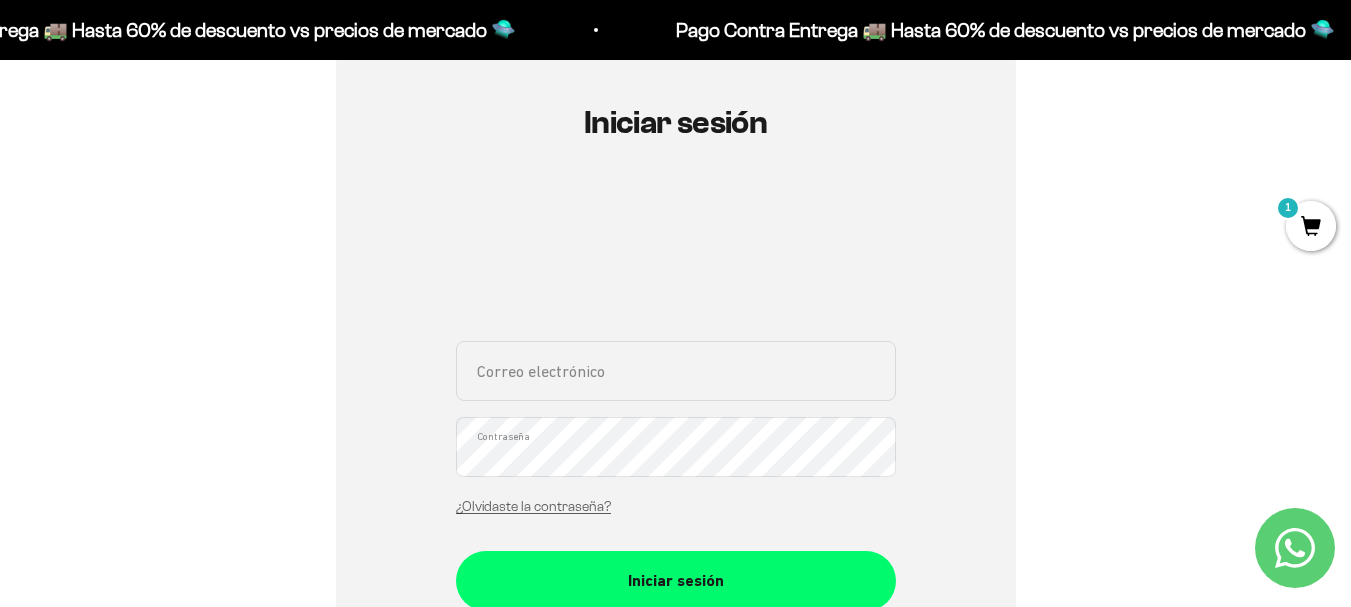click on "Iniciar sesión
Correo electrónico Contraseña
¿Olvidaste la contraseña?
Iniciar sesión
Crea cuenta nueva
¿Necesitas ayuda para acceder a tu membresía? Clic acá
Recuperar contraseña Correo electrónico
Recuperar
Volver a inicio de sesión" at bounding box center (675, 428) 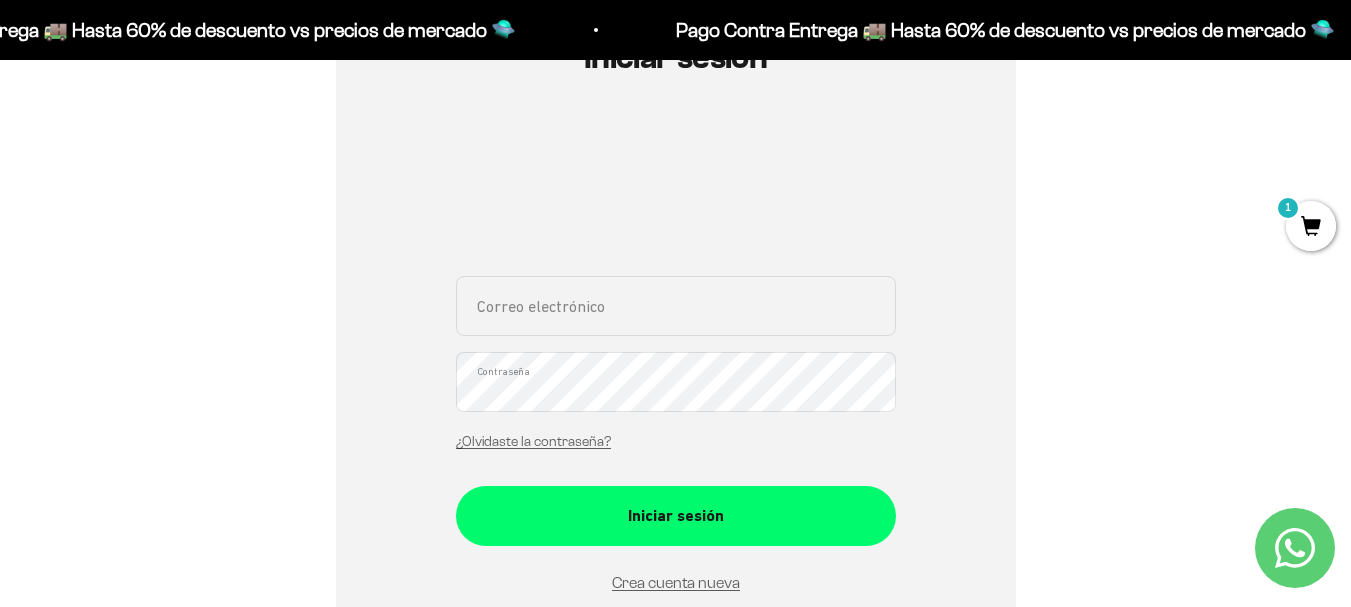 scroll, scrollTop: 300, scrollLeft: 0, axis: vertical 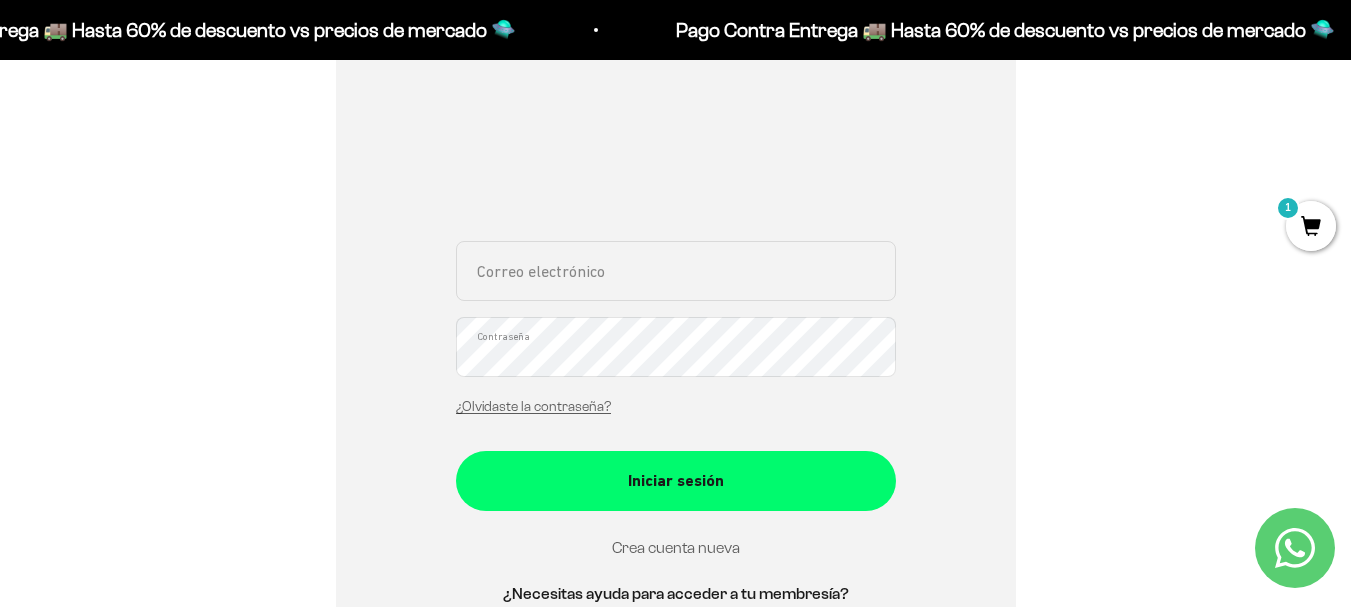 click on "Crea cuenta nueva" at bounding box center (676, 547) 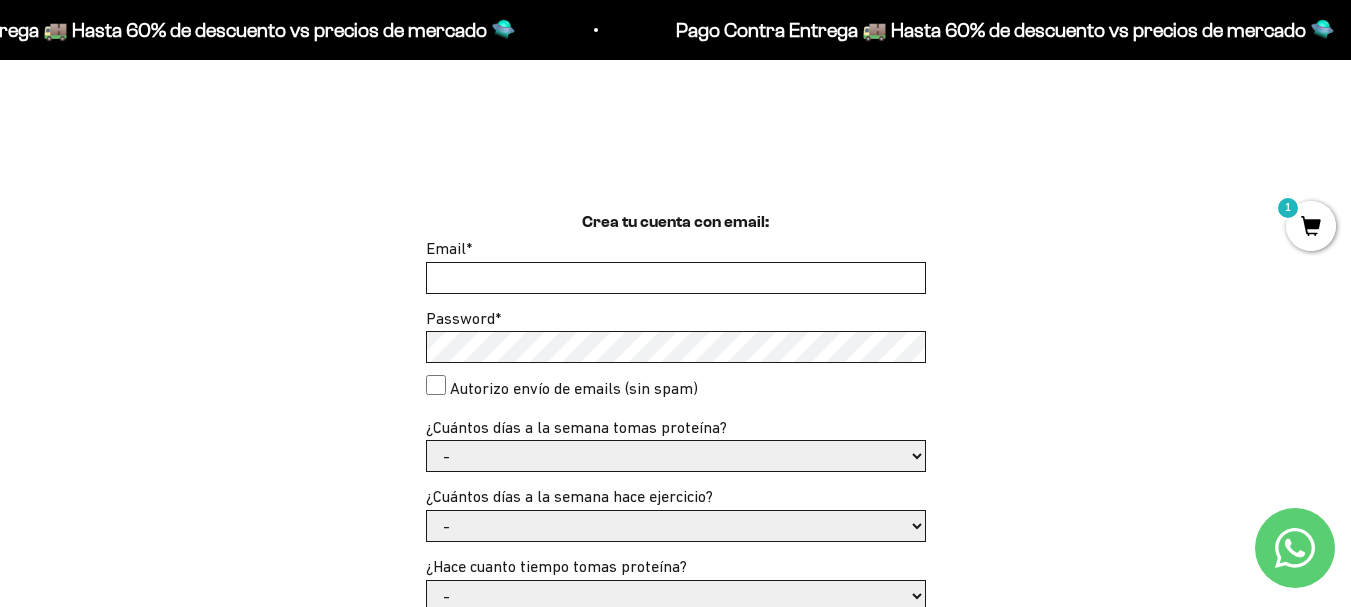 scroll, scrollTop: 500, scrollLeft: 0, axis: vertical 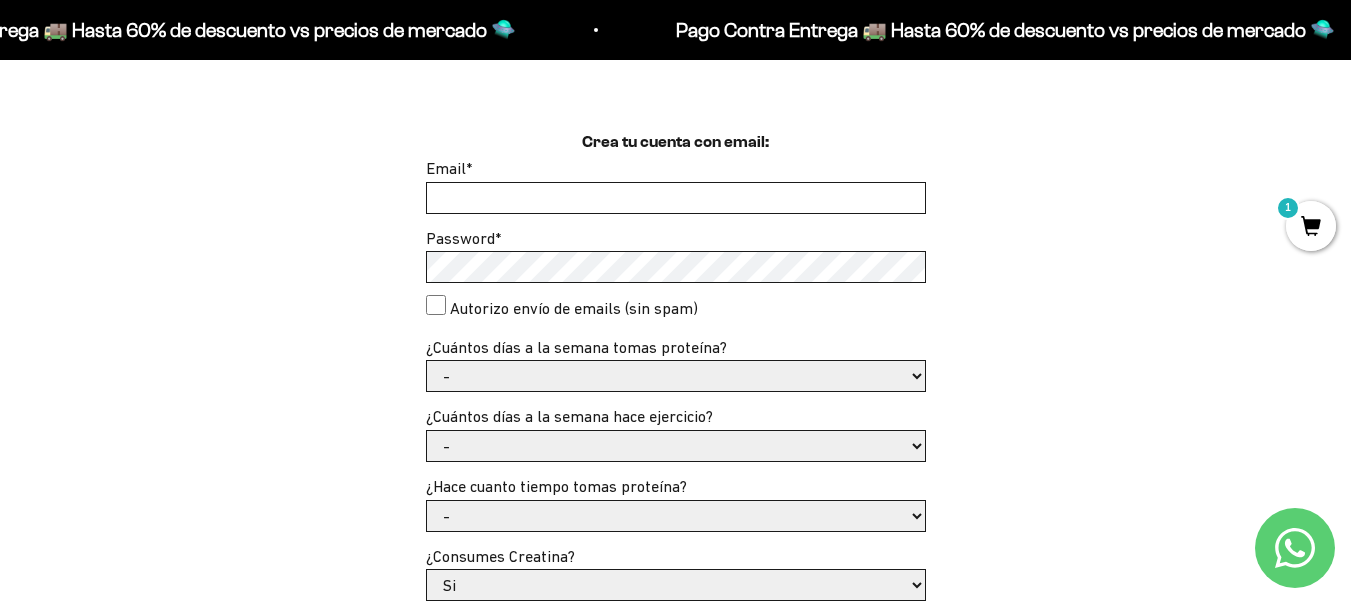 click on "Email
*" at bounding box center [676, 198] 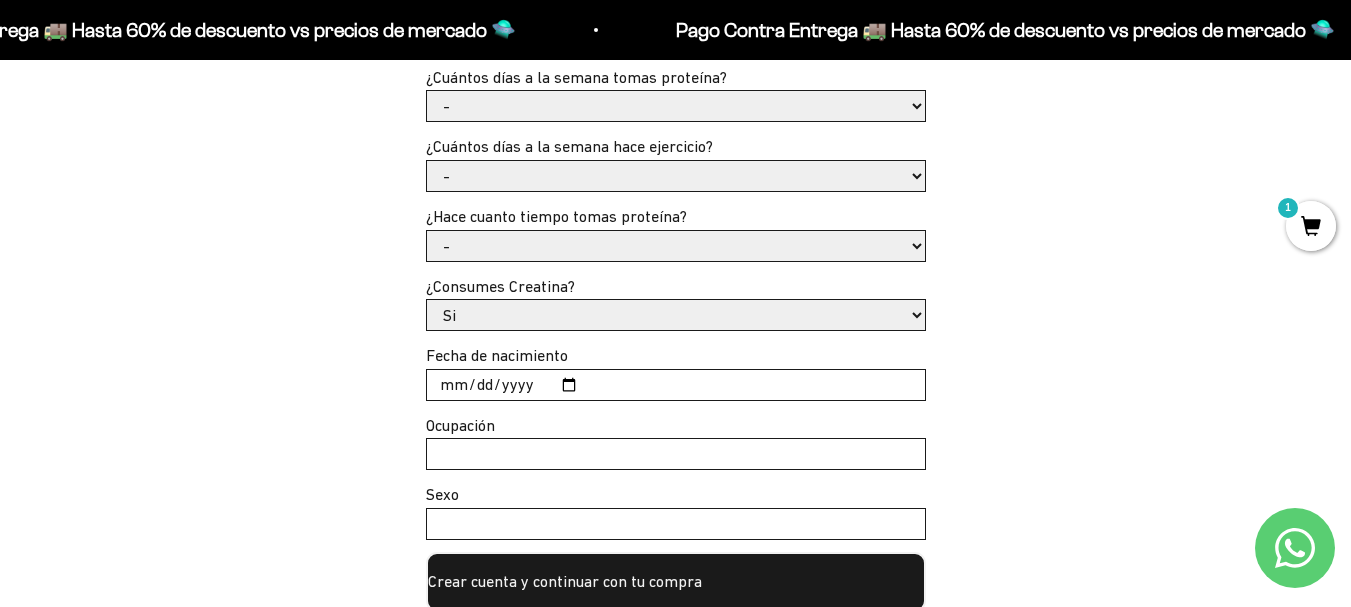 scroll, scrollTop: 500, scrollLeft: 0, axis: vertical 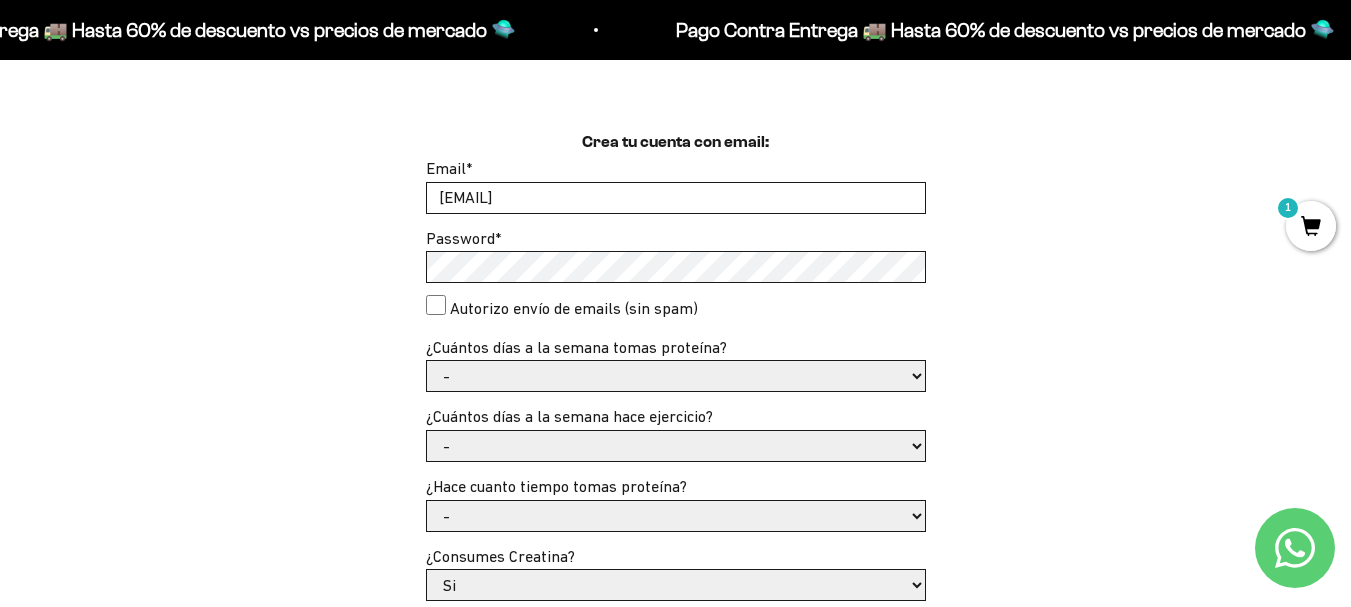 click on "Autorizo envío de emails (sin spam)" at bounding box center [436, 305] 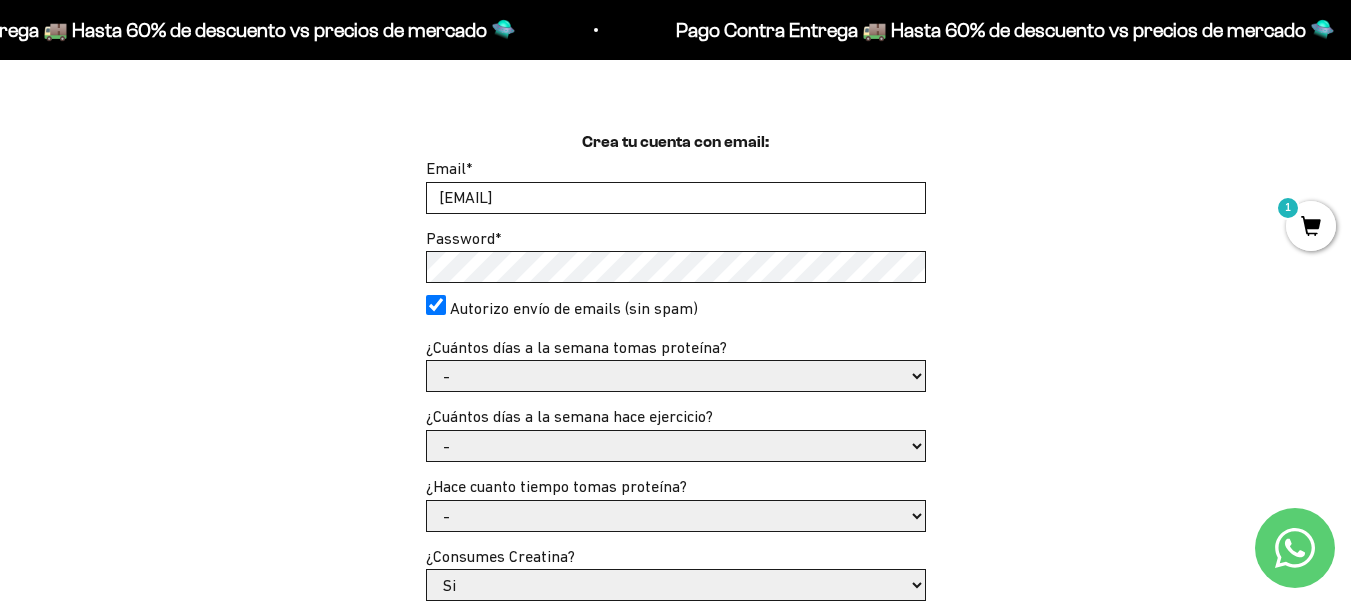 click on "-
1 o 2
3 a 5
6 o 7" at bounding box center [676, 376] 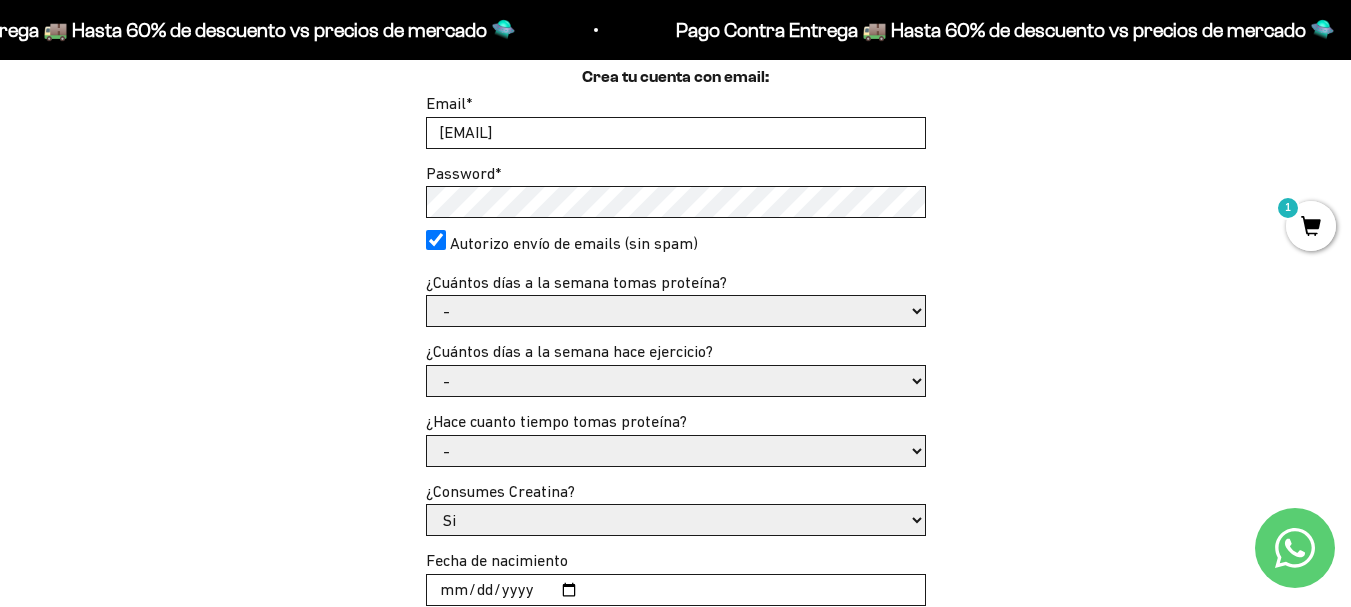 scroll, scrollTop: 600, scrollLeft: 0, axis: vertical 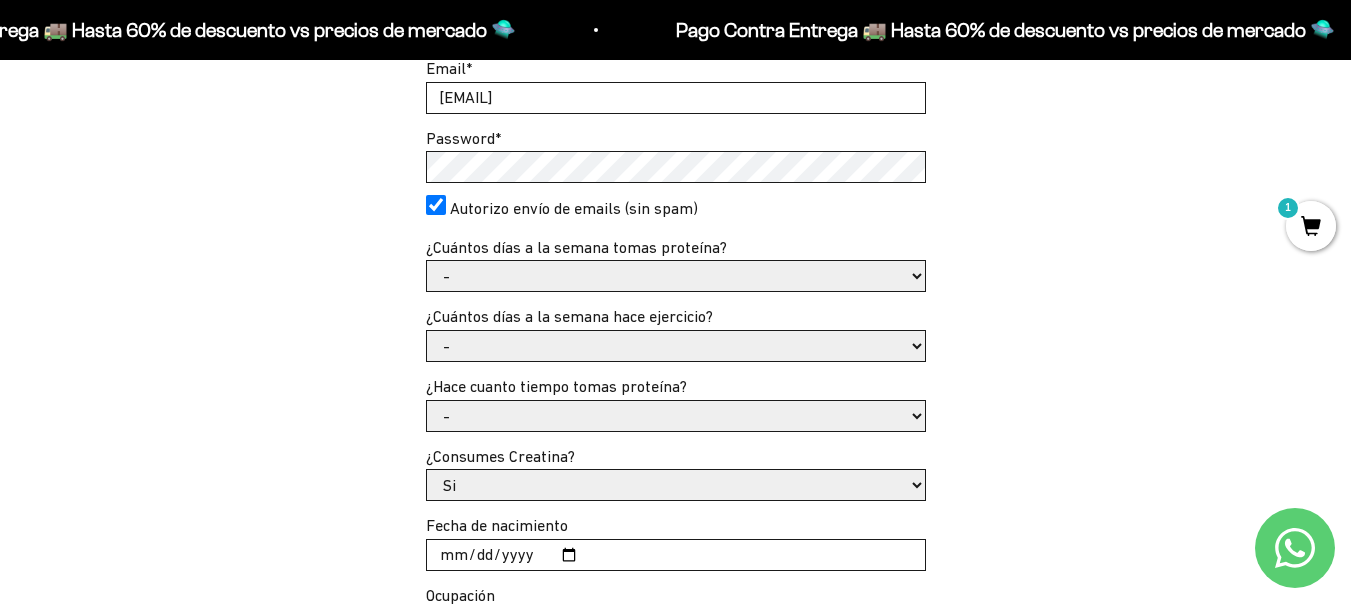 click on "-
No hago
1 a 2 días
3 a 5 días
6 o 7 días" at bounding box center (676, 346) 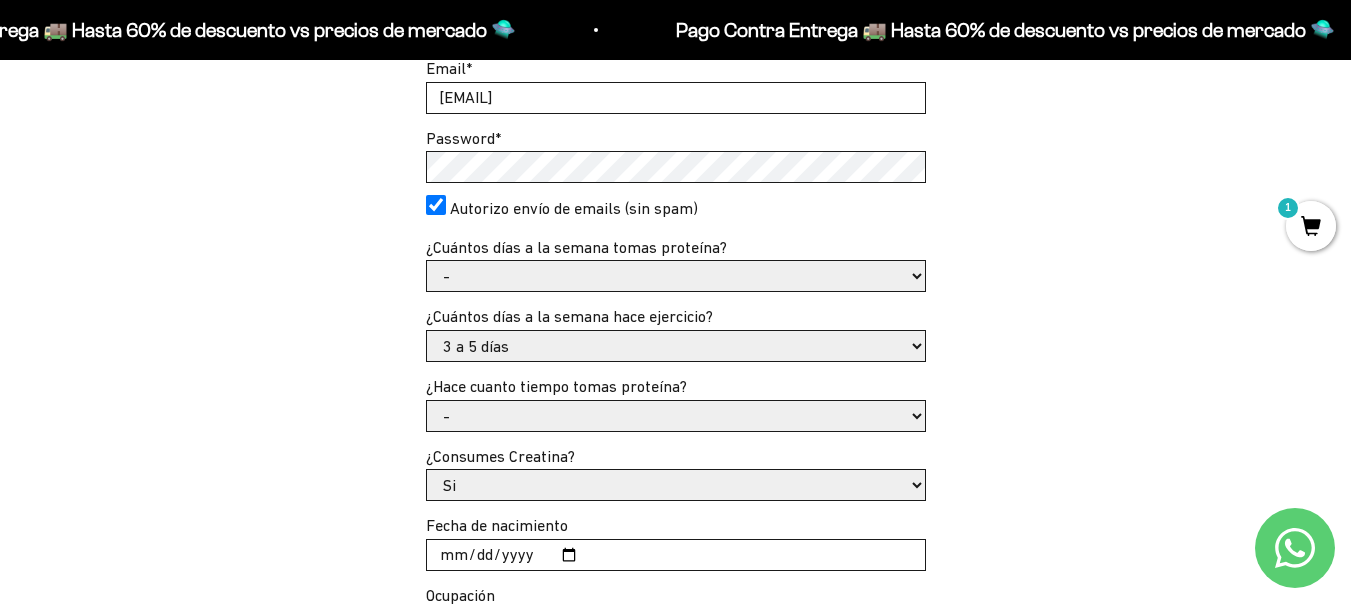 click on "-
No hago
1 a 2 días
3 a 5 días
6 o 7 días" at bounding box center [676, 346] 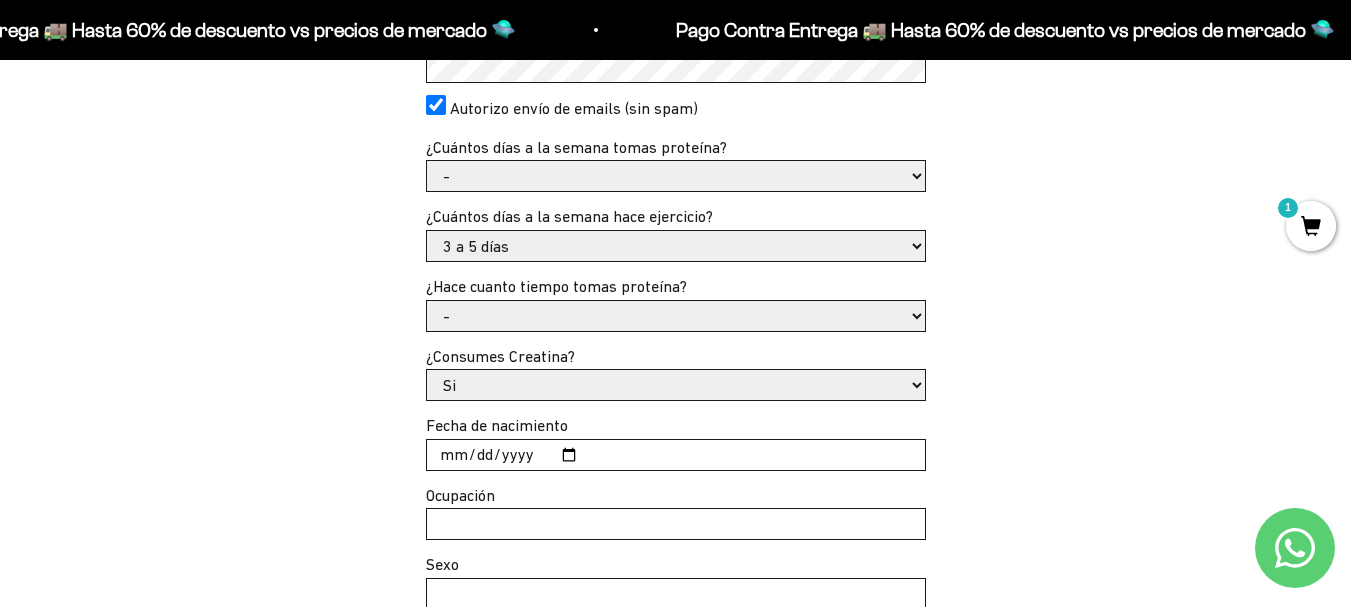scroll, scrollTop: 800, scrollLeft: 0, axis: vertical 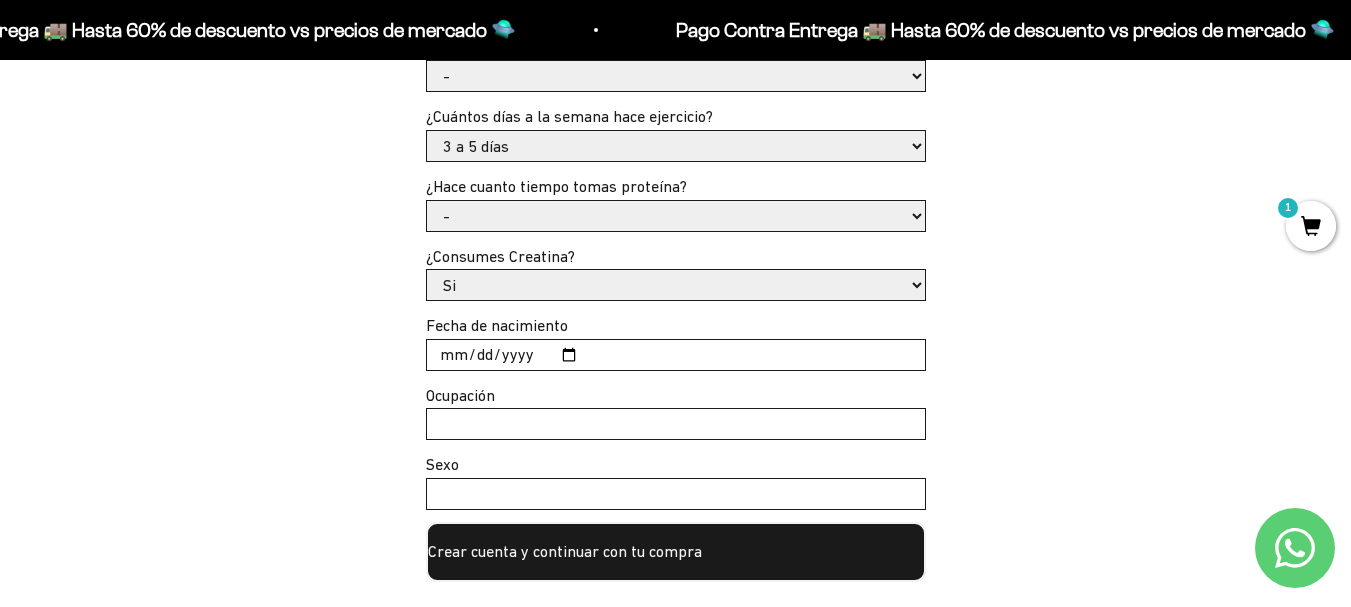 click on "Fecha de nacimiento" at bounding box center [676, 355] 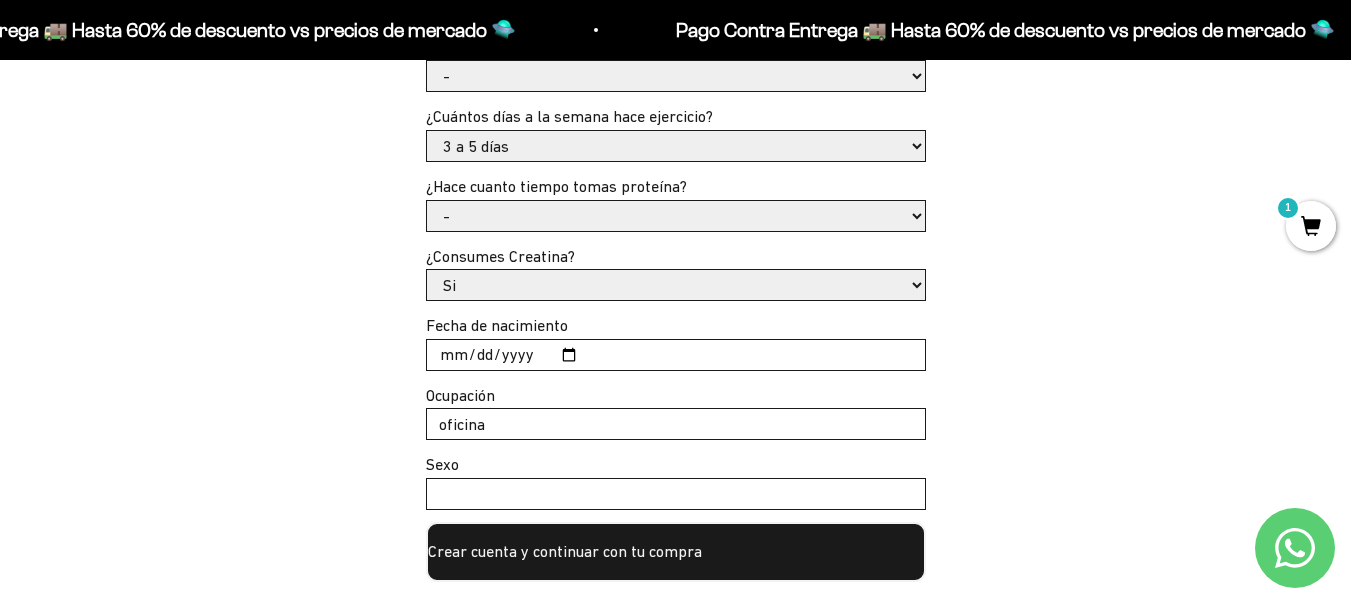 click on "Sexo" at bounding box center (676, 494) 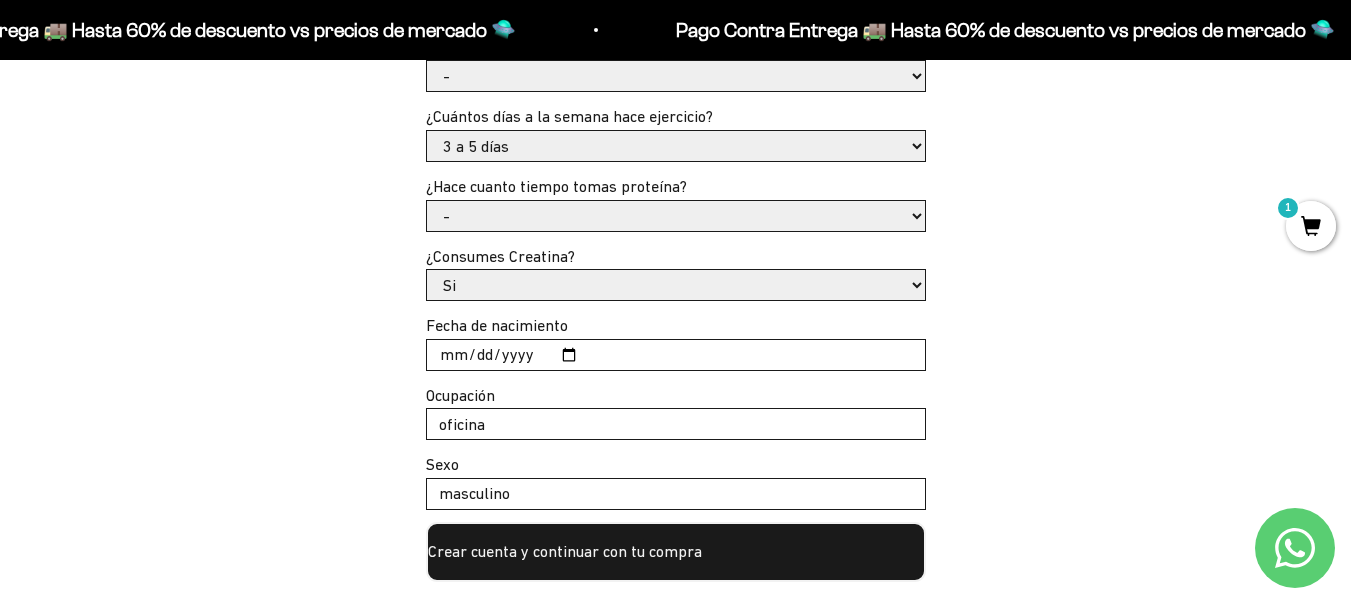 scroll, scrollTop: 900, scrollLeft: 0, axis: vertical 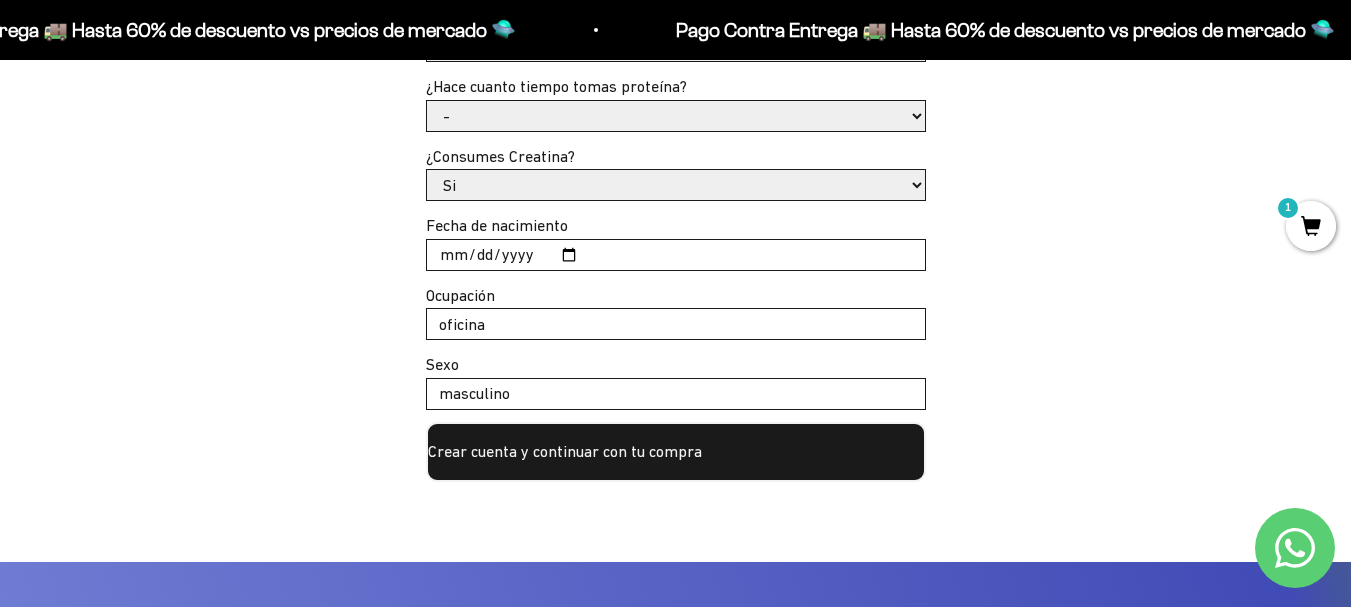 click on "Crear cuenta y continuar con tu compra" at bounding box center (676, 452) 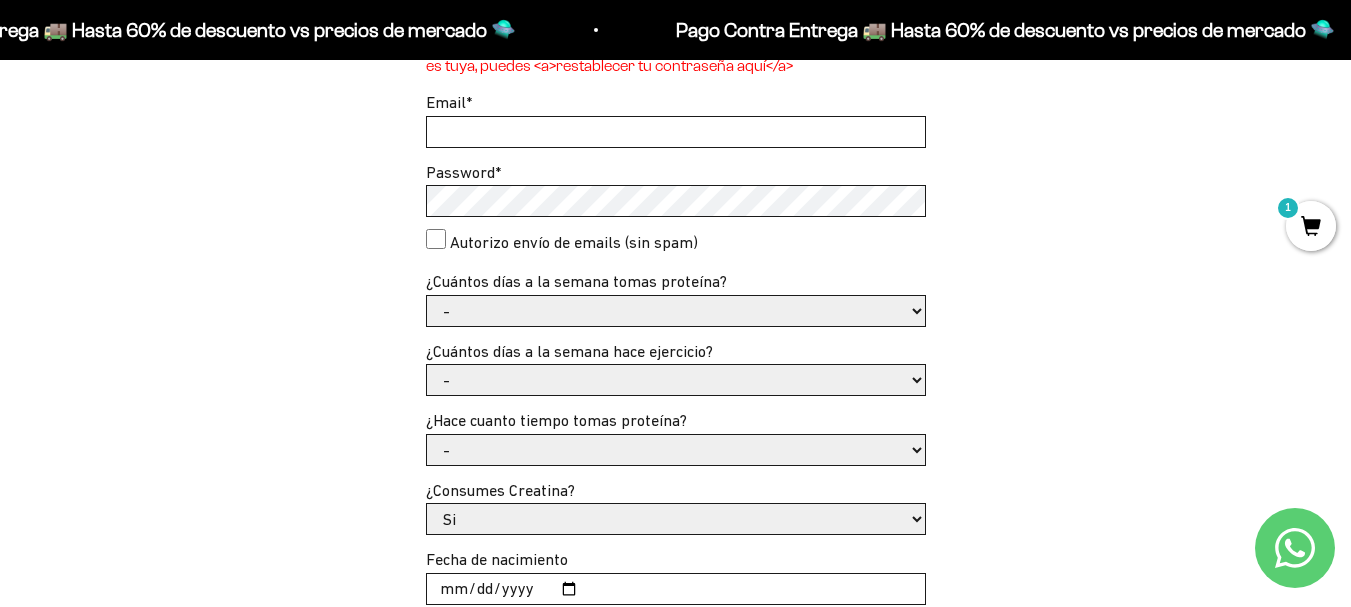scroll, scrollTop: 600, scrollLeft: 0, axis: vertical 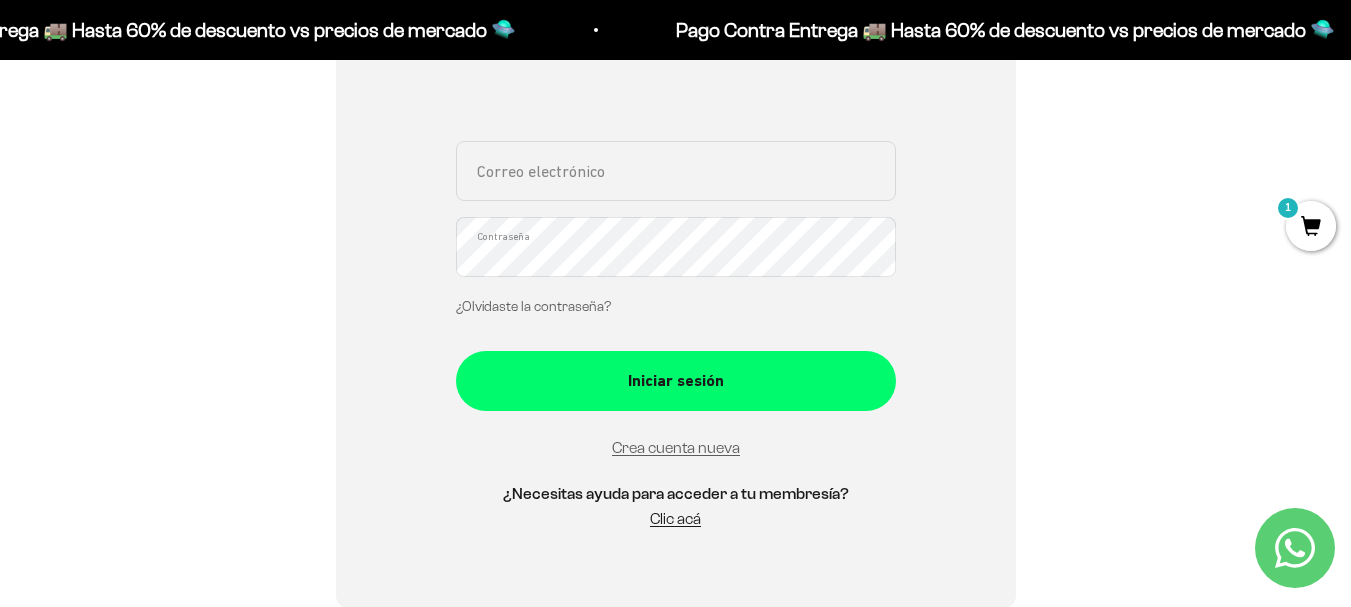 click on "¿Olvidaste la contraseña?" at bounding box center [533, 306] 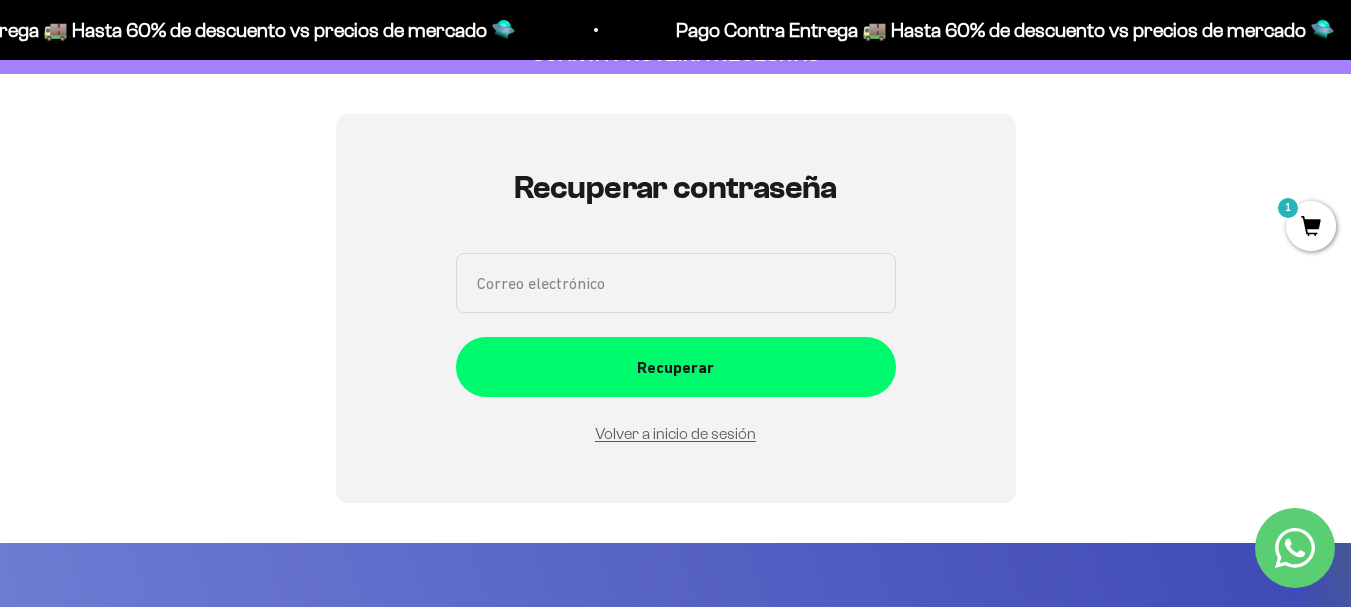 scroll, scrollTop: 100, scrollLeft: 0, axis: vertical 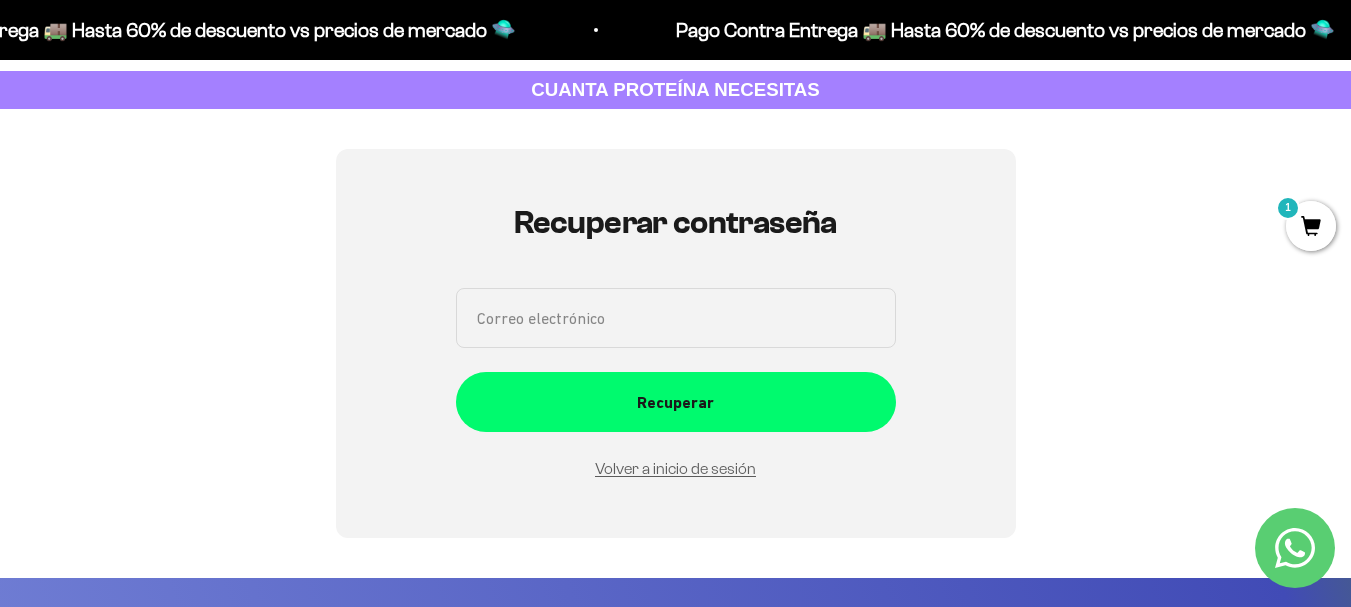 click on "Correo electrónico" at bounding box center (676, 318) 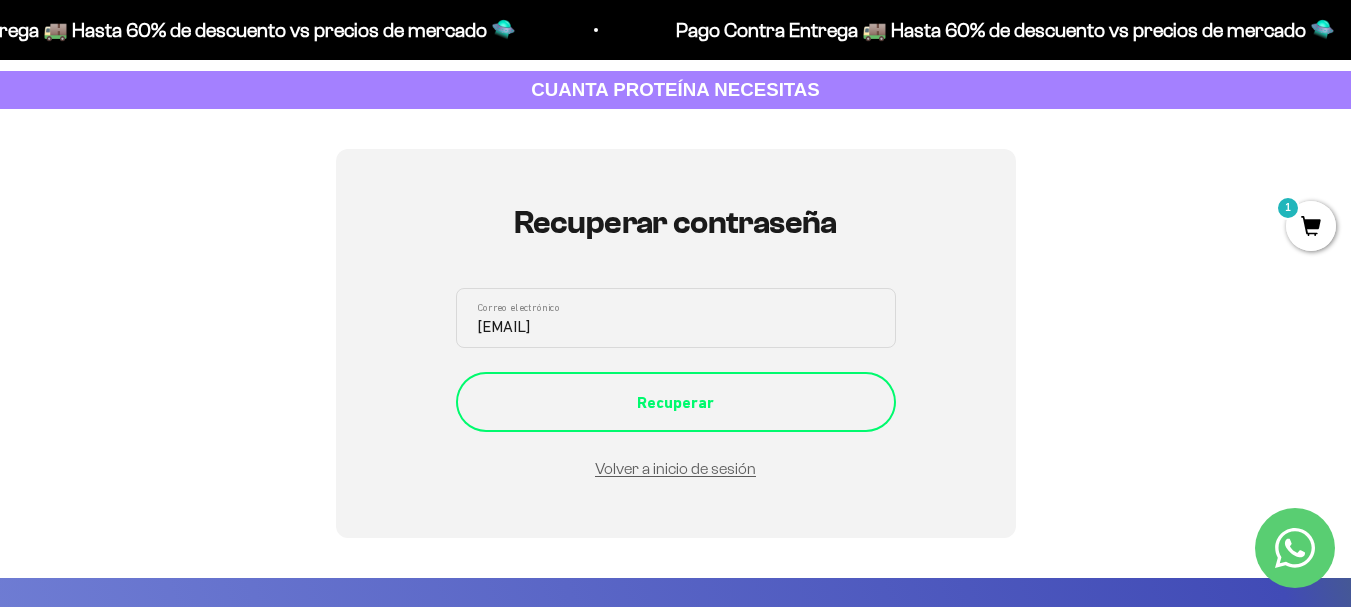 click on "Recuperar" at bounding box center [676, 403] 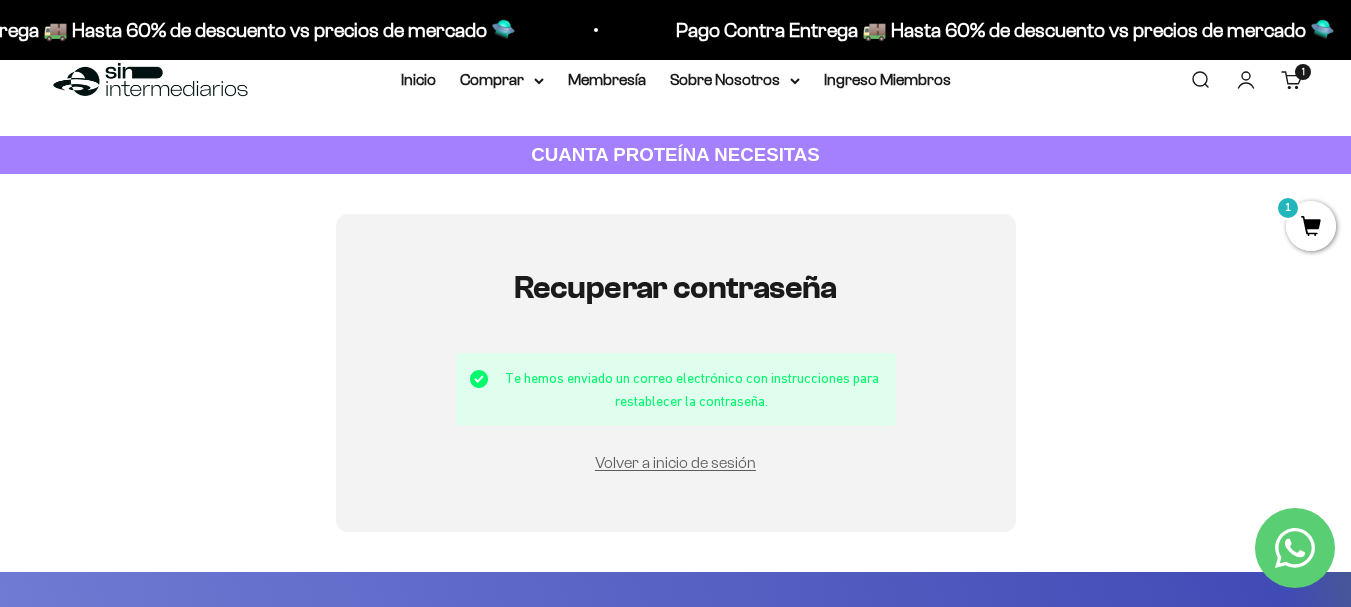 scroll, scrollTop: 0, scrollLeft: 0, axis: both 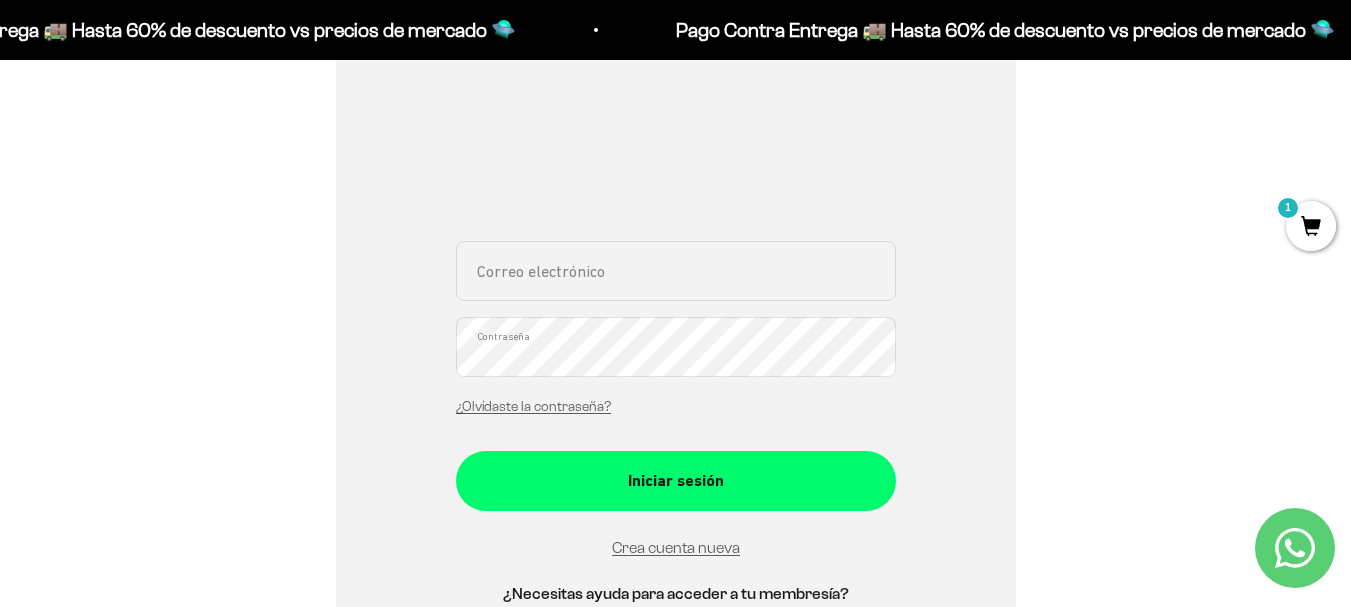 click on "Correo electrónico" at bounding box center (676, 271) 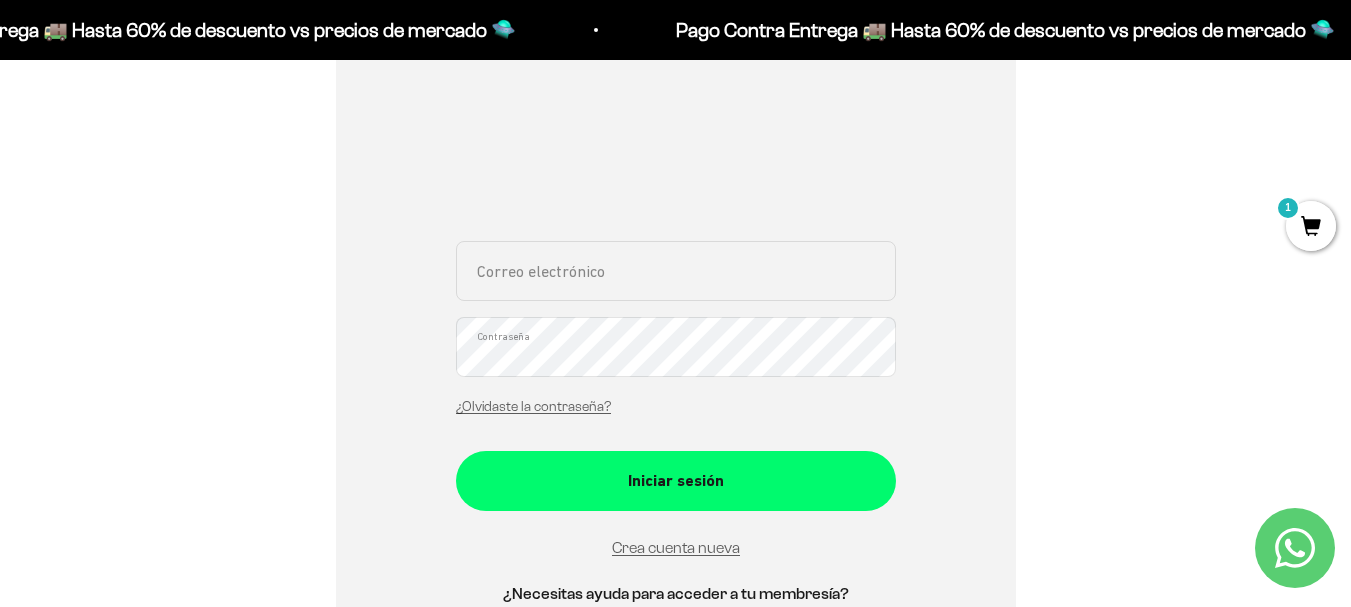 type on "franciscogutierrezto@gmail.com" 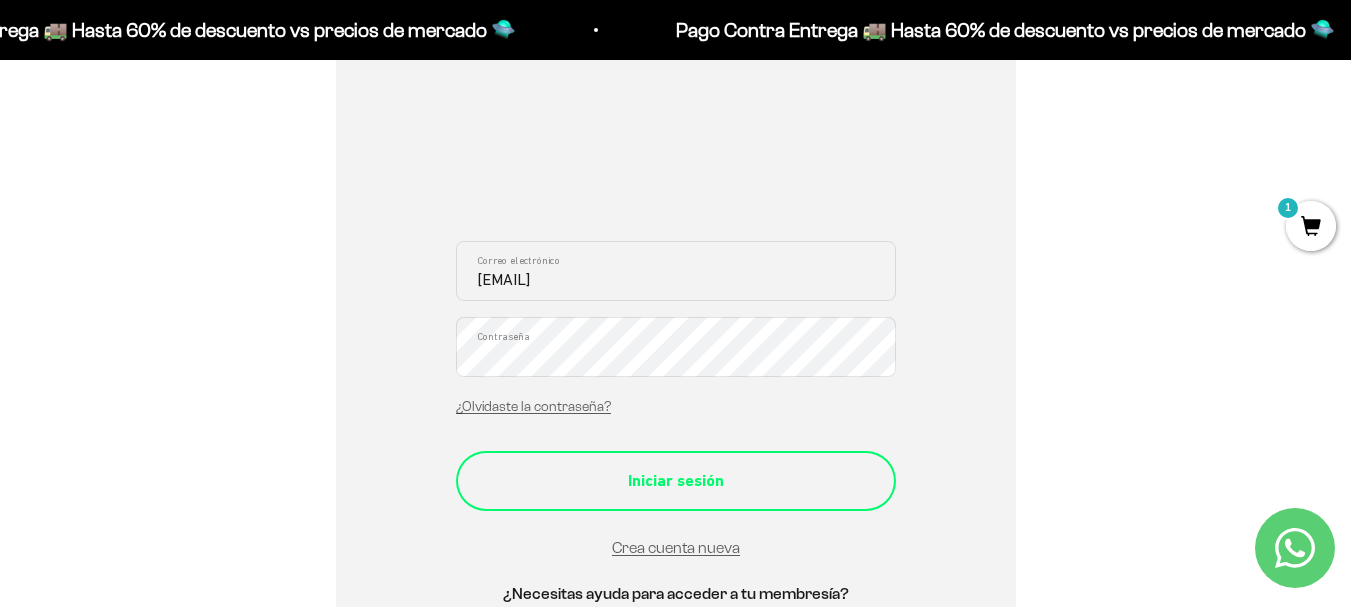 click on "Iniciar sesión" at bounding box center [676, 481] 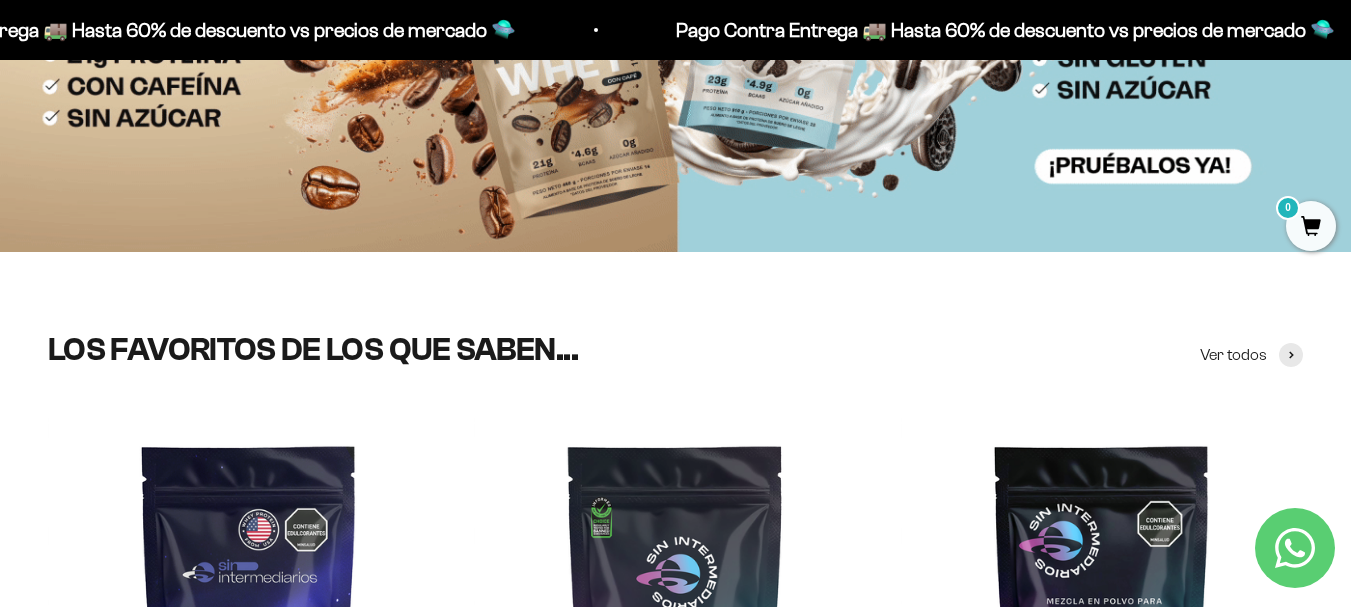 scroll, scrollTop: 400, scrollLeft: 0, axis: vertical 